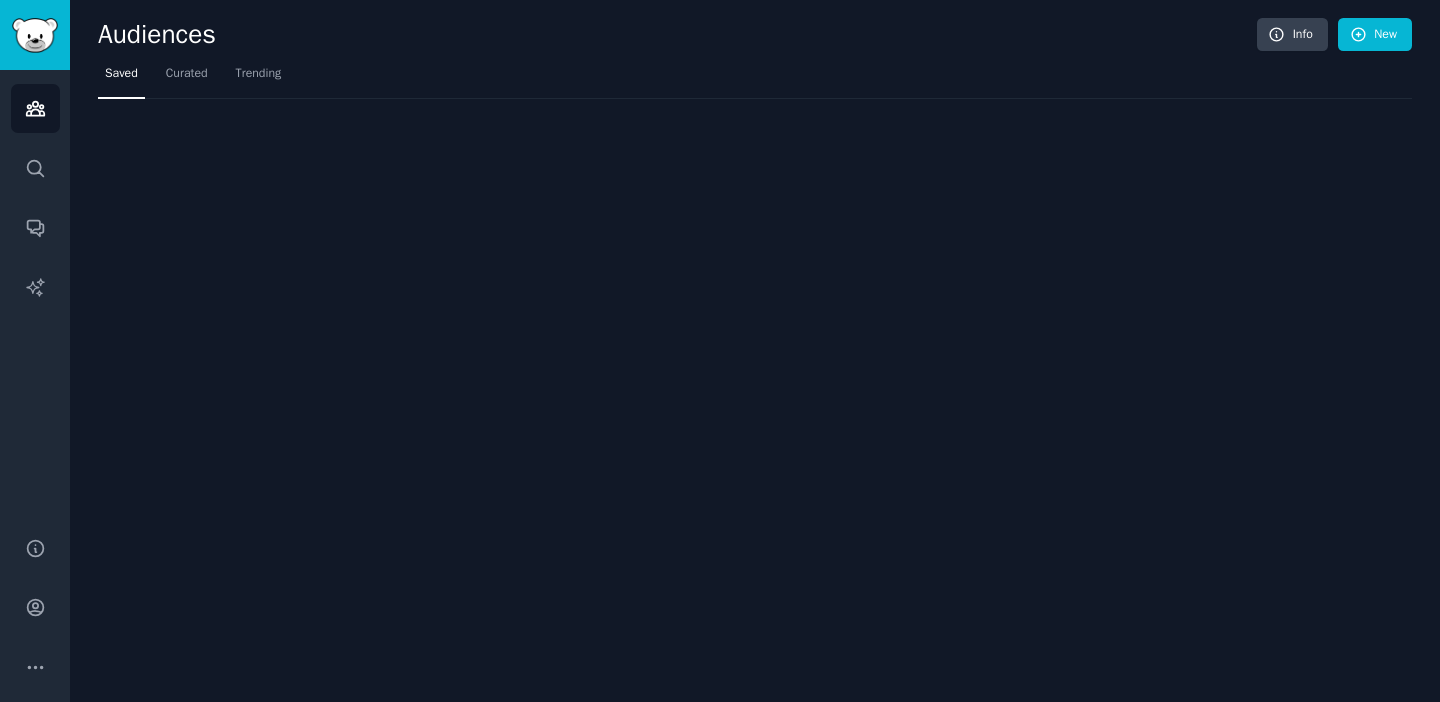 scroll, scrollTop: 0, scrollLeft: 0, axis: both 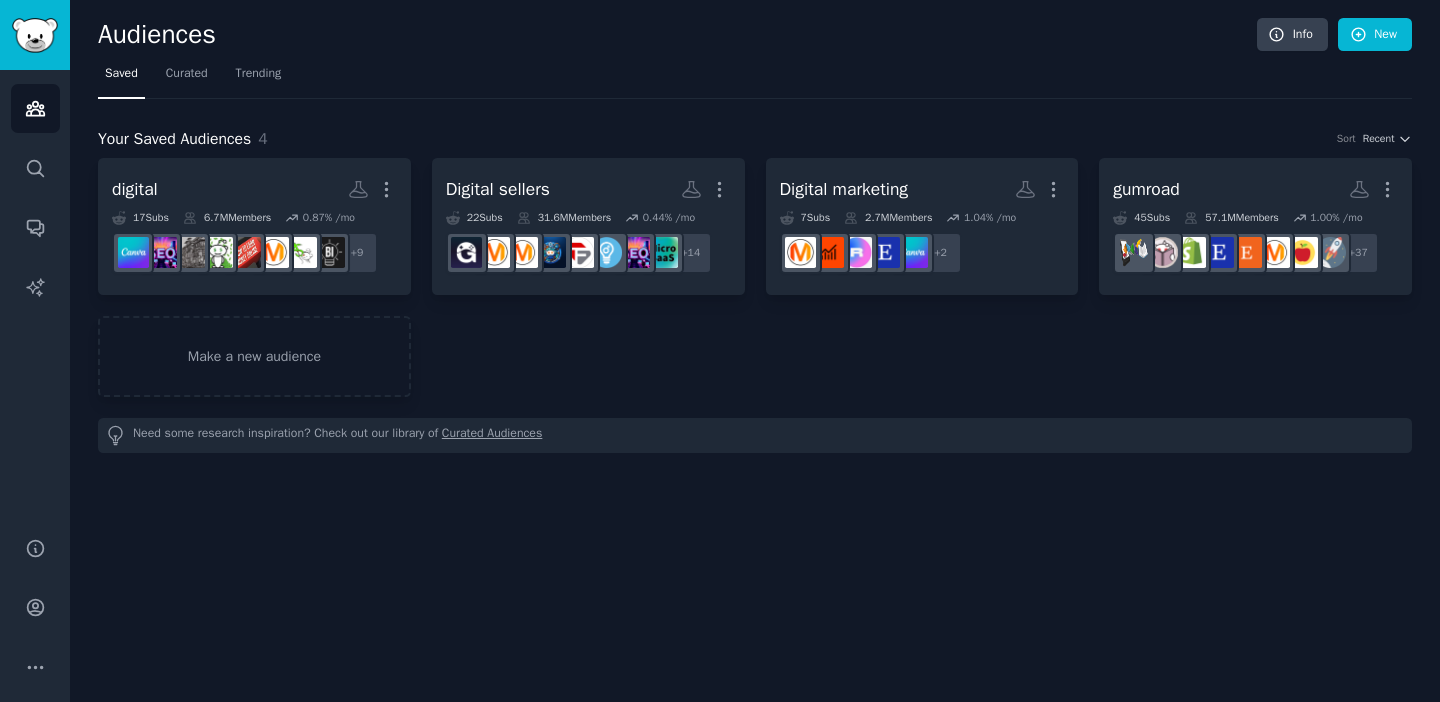 click on "Audiences Search Conversations AI Reports" at bounding box center (35, 291) 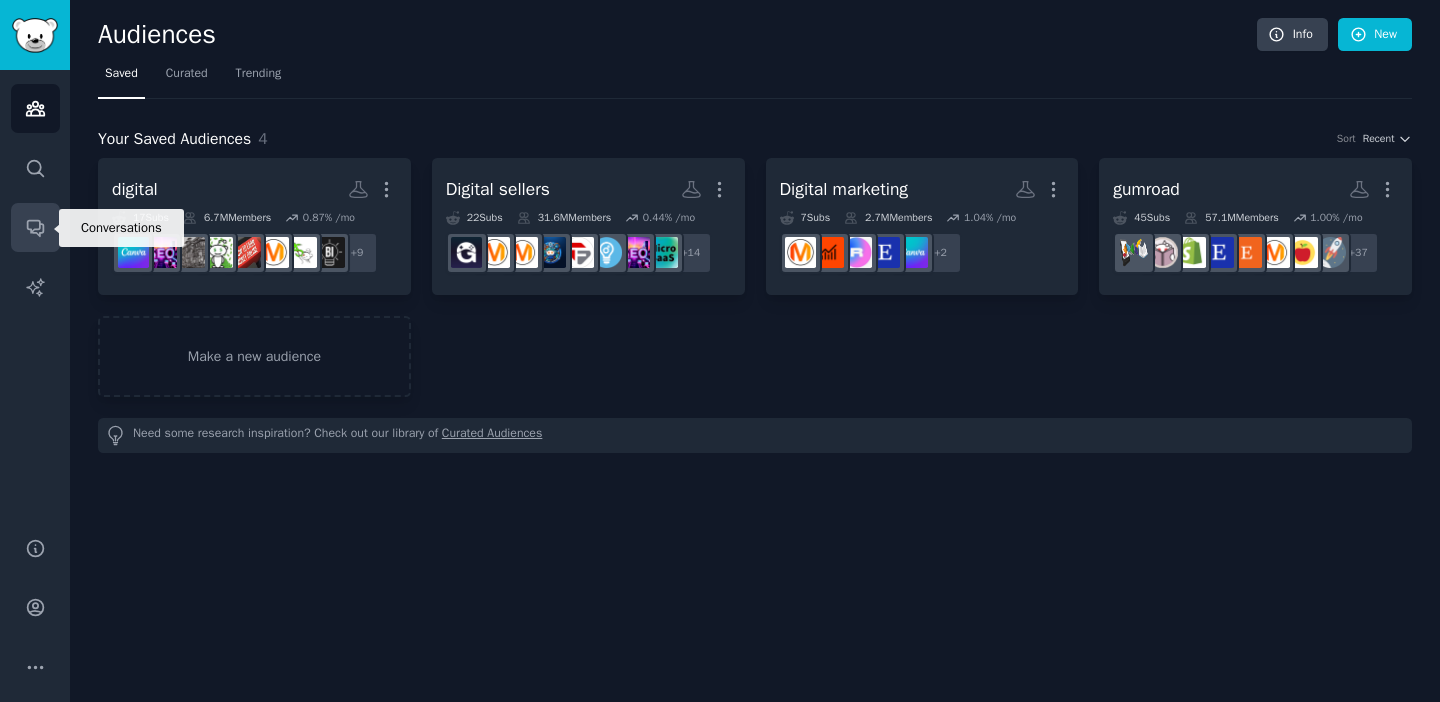 click on "Conversations" at bounding box center [35, 227] 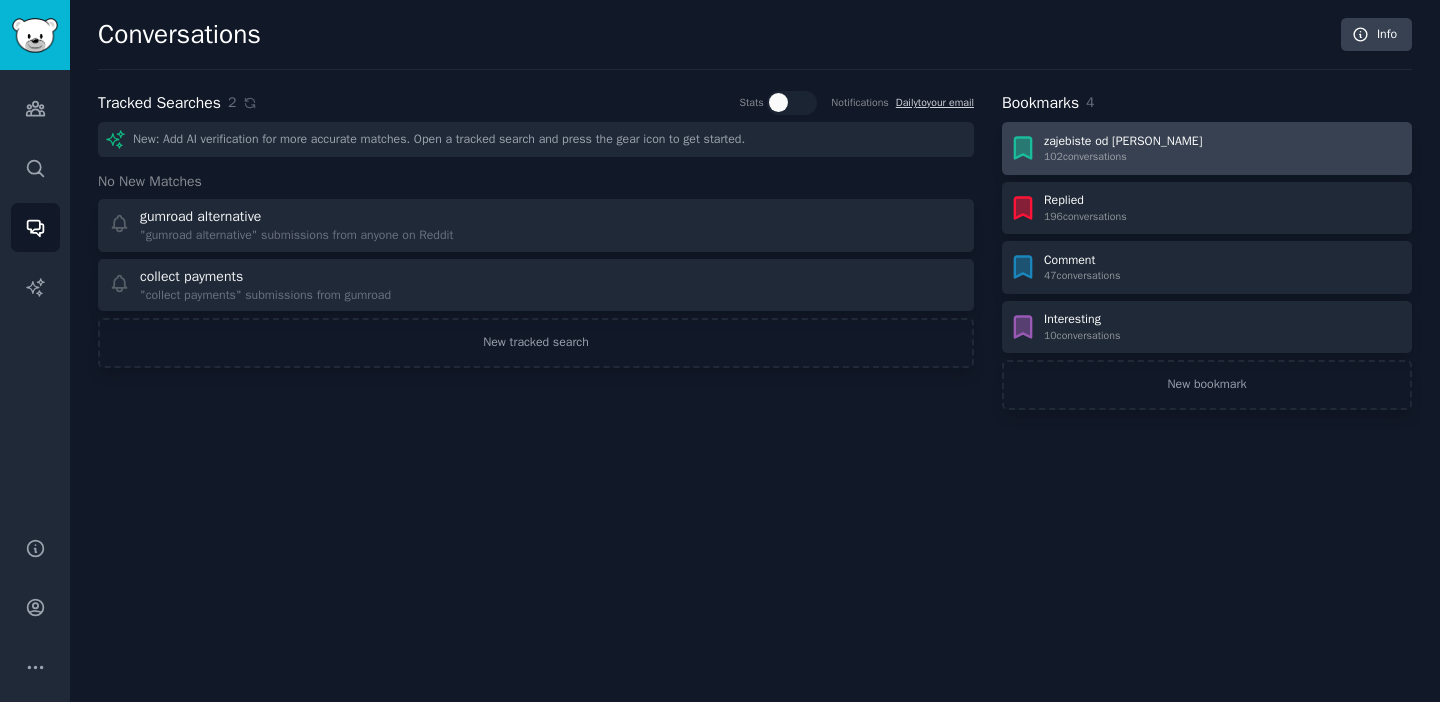 click on "zajebiste od [PERSON_NAME] 102  conversation s" at bounding box center [1207, 148] 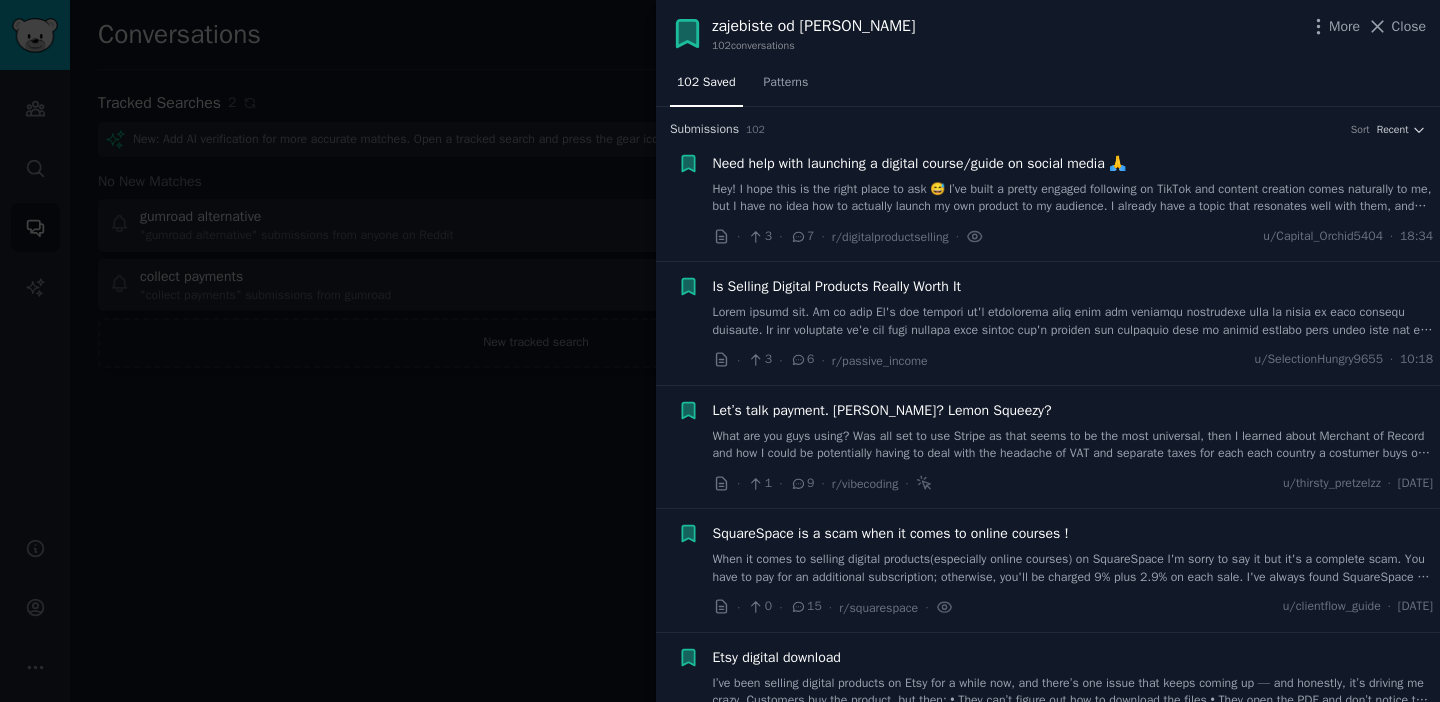 click on "Hey! I hope this is the right place to ask 😅
I’ve built a pretty engaged following on TikTok and content creation comes naturally to me, but I have no idea how to actually launch my own product to my audience.
I already have a topic that resonates well with them, and now I’m trying to figure out how to start selling it without just suddenly saying “hey, buy my course!”
I’d love tips on:
- how to build some hype or even pre-sell it
- how to create FOMO in a natural way
- how to start building an email list from scratch
- where to host/sell the product
(I’m still designing it on Canva and planning to set up a Shopify website, but I’m wondering if there might be better platforms or options for selling digital products like mine. Any recommendations?)
I’ve sold a few things on Etsy before, but I’m not a big fan of the platform.
Thanks in advance to anyone willing to share tips or experiences🩷" at bounding box center (1073, 198) 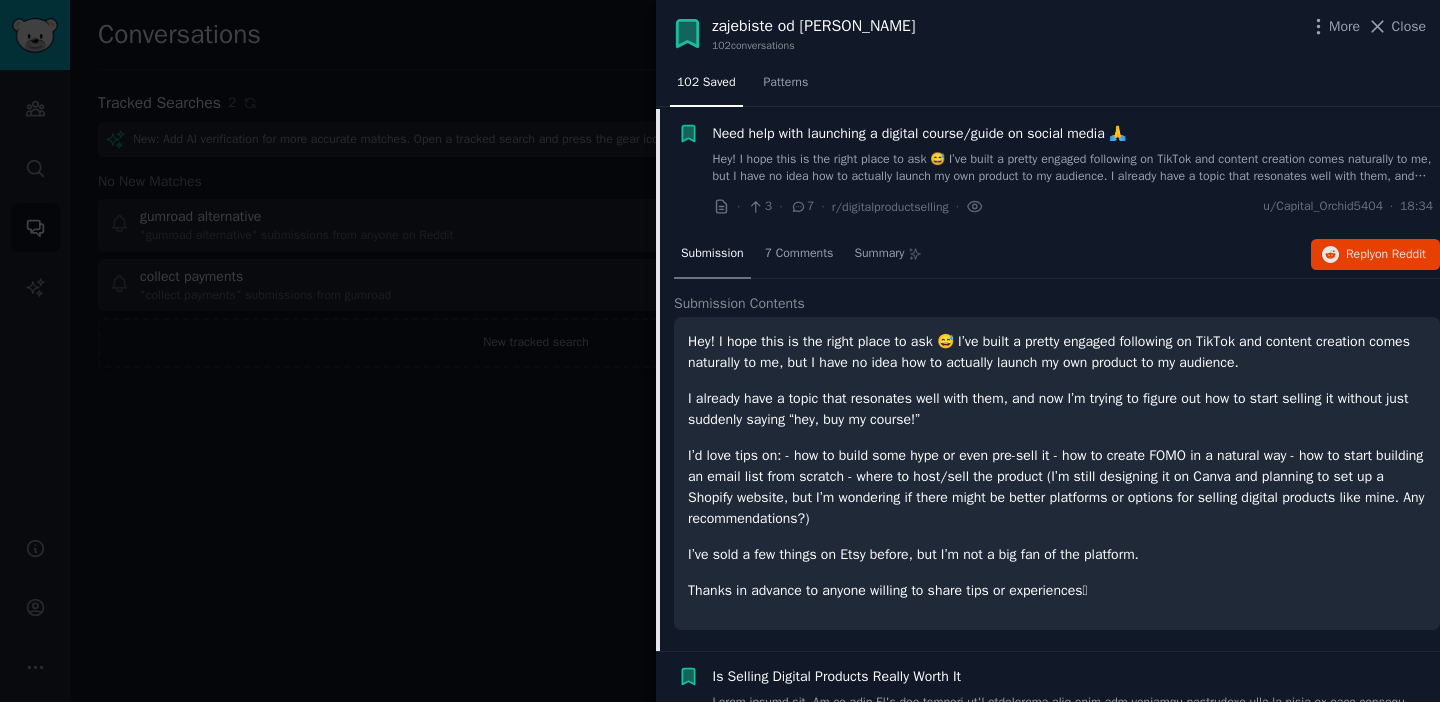 scroll, scrollTop: 31, scrollLeft: 0, axis: vertical 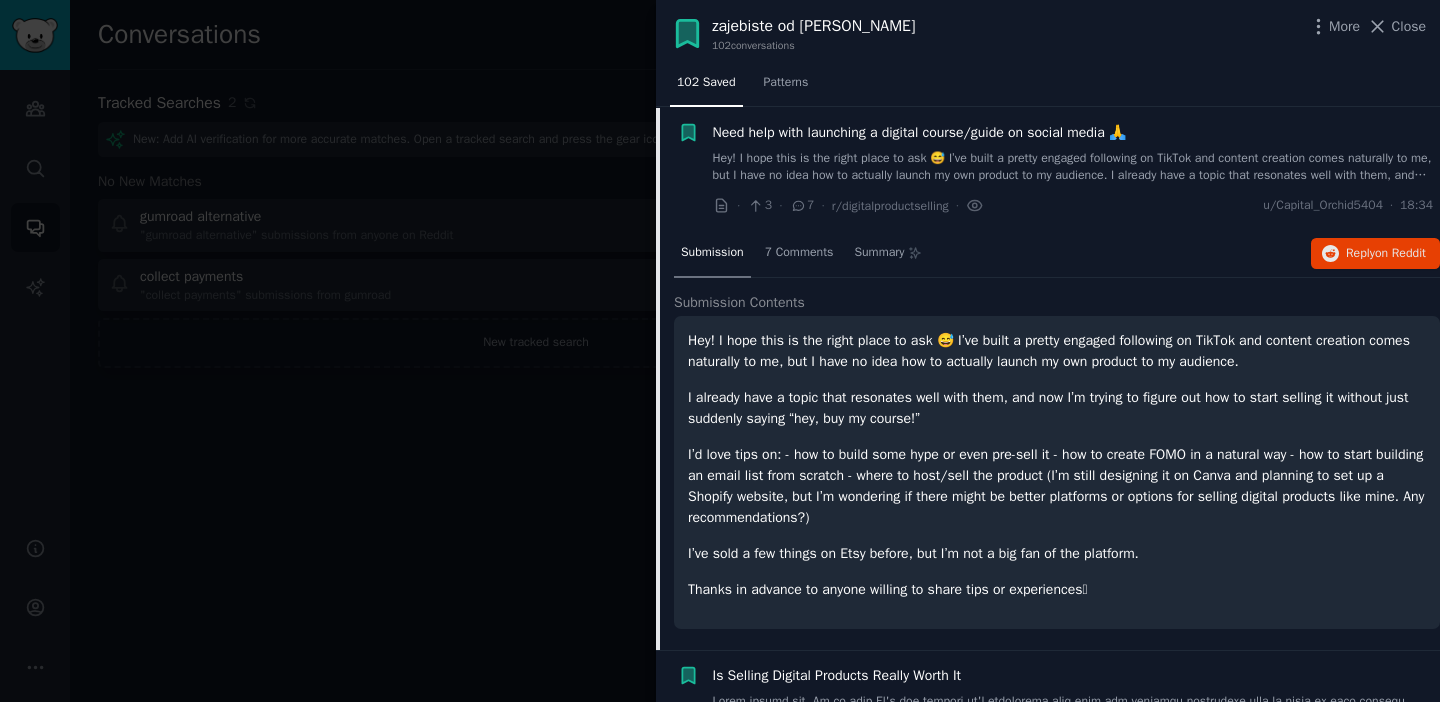 click on "Submission 7 Comments Summary Reply  on Reddit" 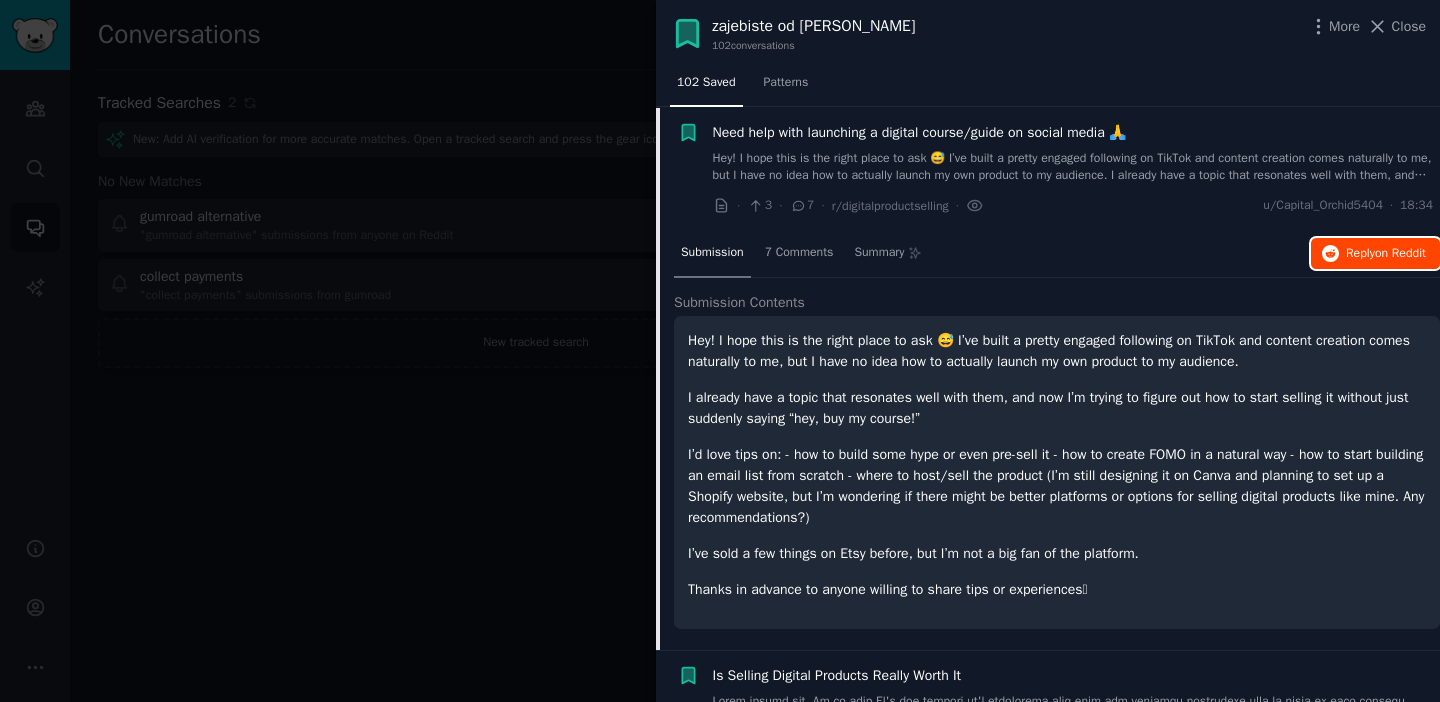 click on "Reply  on Reddit" at bounding box center [1386, 254] 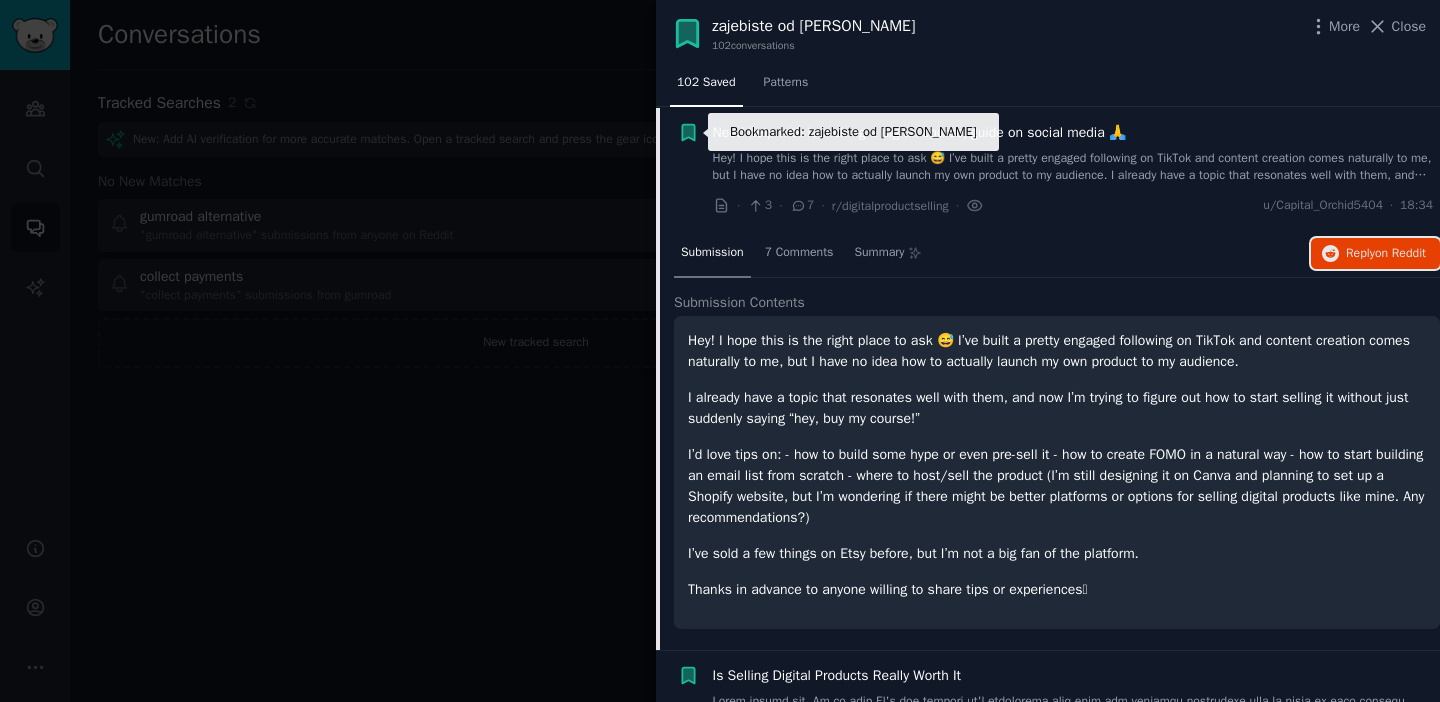 click 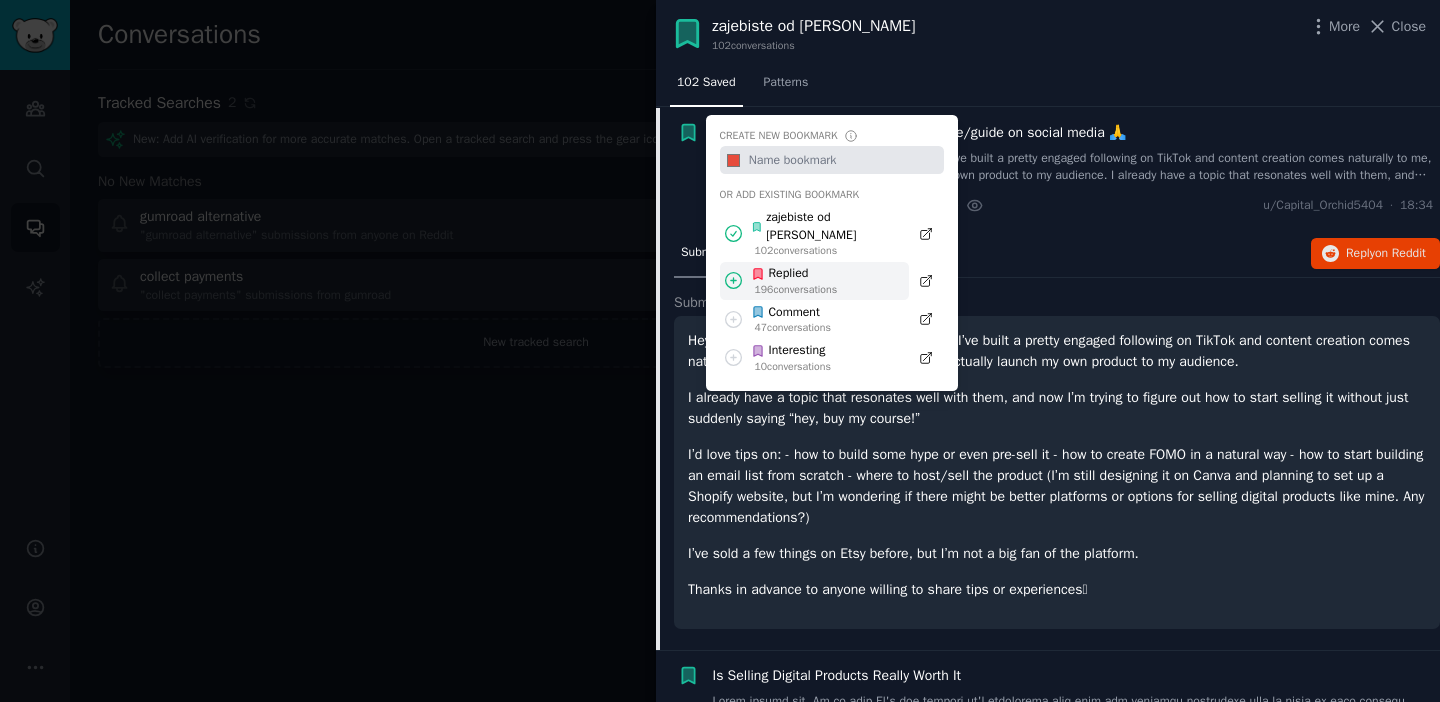 click 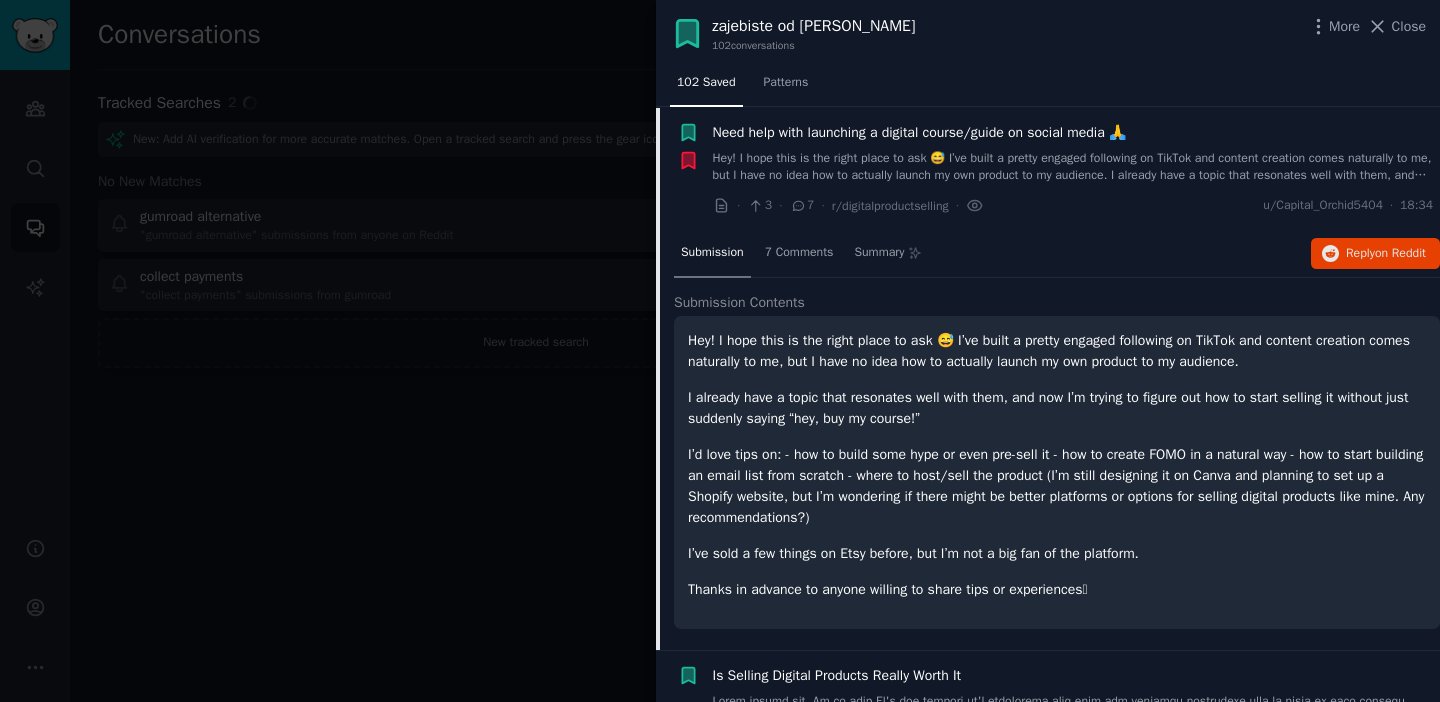 click on "Need help with launching a digital course/guide on social media 🙏" at bounding box center (919, 132) 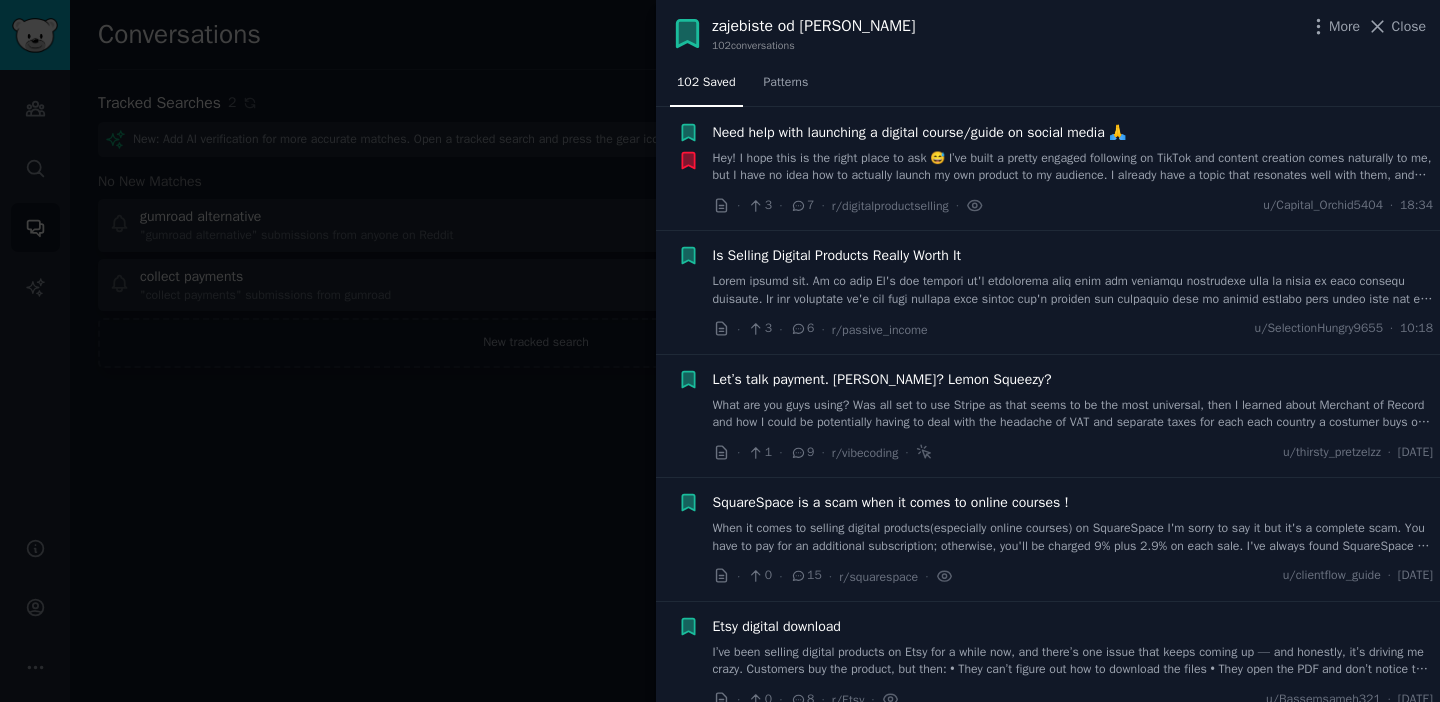 click on "What are you guys using? Was all set to use Stripe as that seems to be the most universal, then I learned about Merchant of Record and how I could be potentially having to deal with the headache of VAT and separate taxes for each each country a costumer buys one of my digital projects from.
Compared to a site like Lemon Squeezy. which handles that for you as a MoR platform.
I’m in the [GEOGRAPHIC_DATA] and most of my clients will probably be too but not all.
How much should I worry about things like Vat with a little one person digital startup/store? Do most little guys just ignore it? Is it worth moving to a MoC provider instead of stripe for this?
I’d rather avoid the higher fees and clunkiness I’m seeing in Lemon Squeezy if possible but in new territory here." at bounding box center [1073, 414] 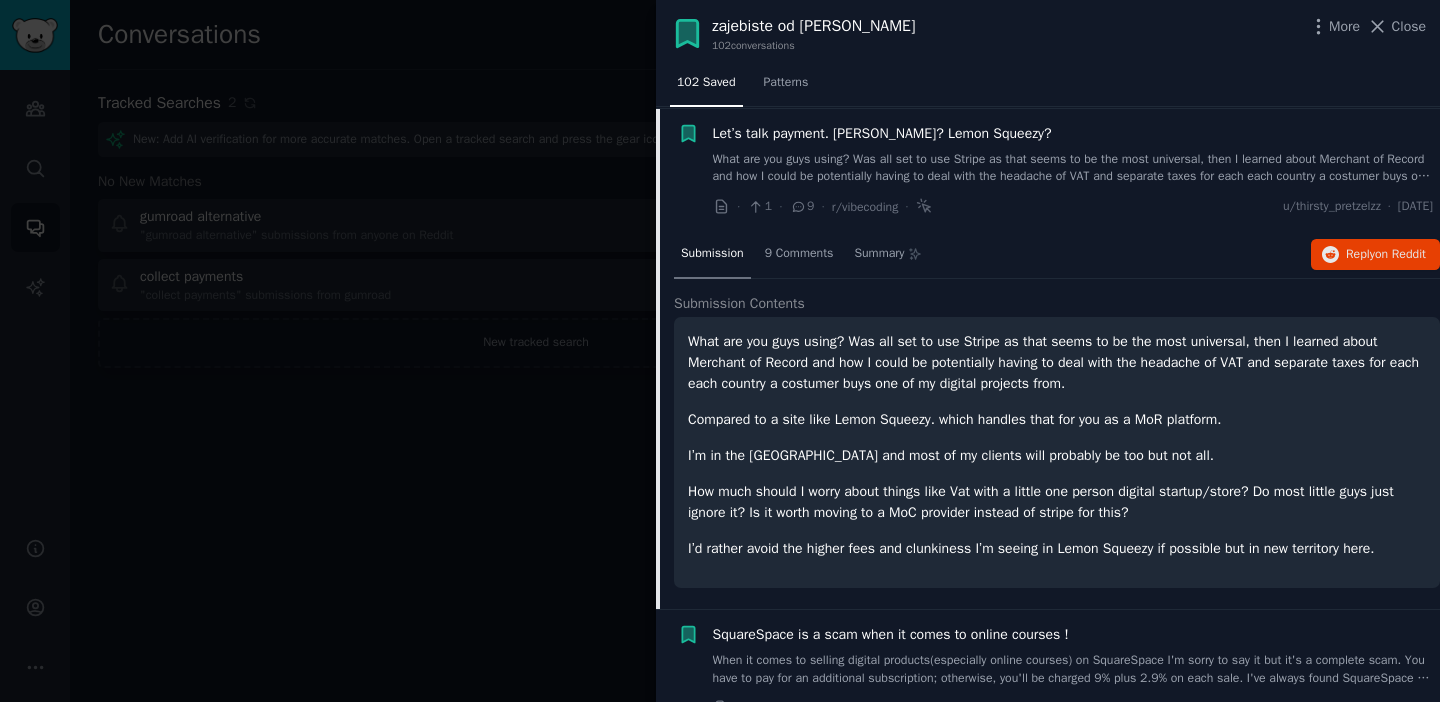 scroll, scrollTop: 278, scrollLeft: 0, axis: vertical 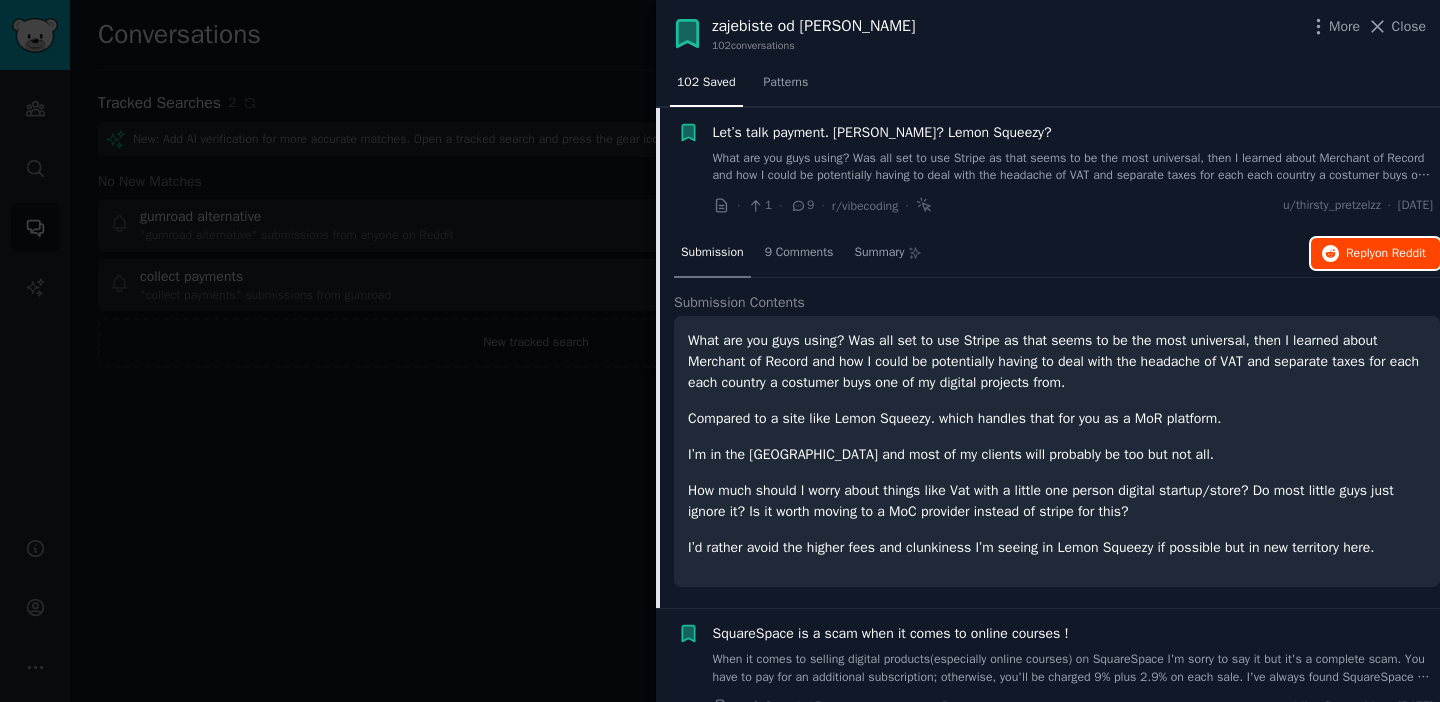 click on "Reply  on Reddit" at bounding box center [1375, 254] 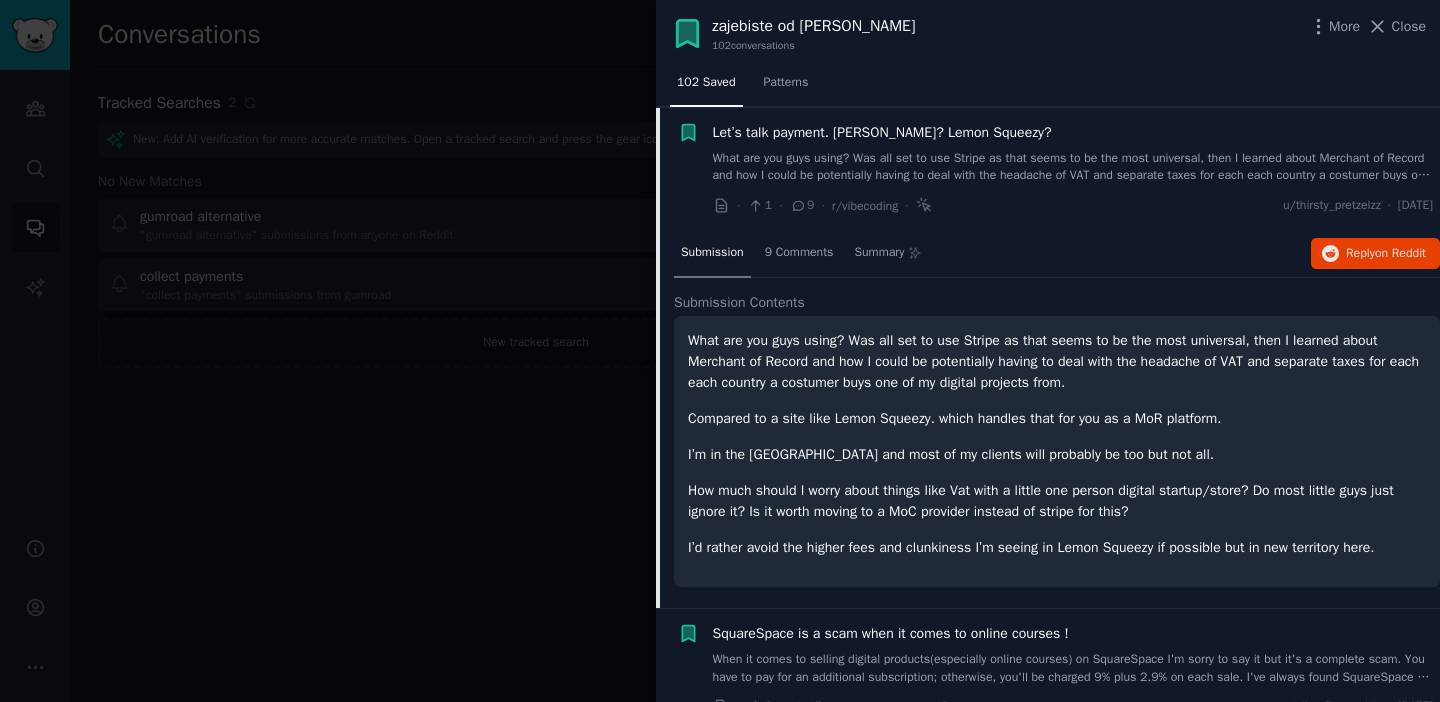 click at bounding box center (688, 169) 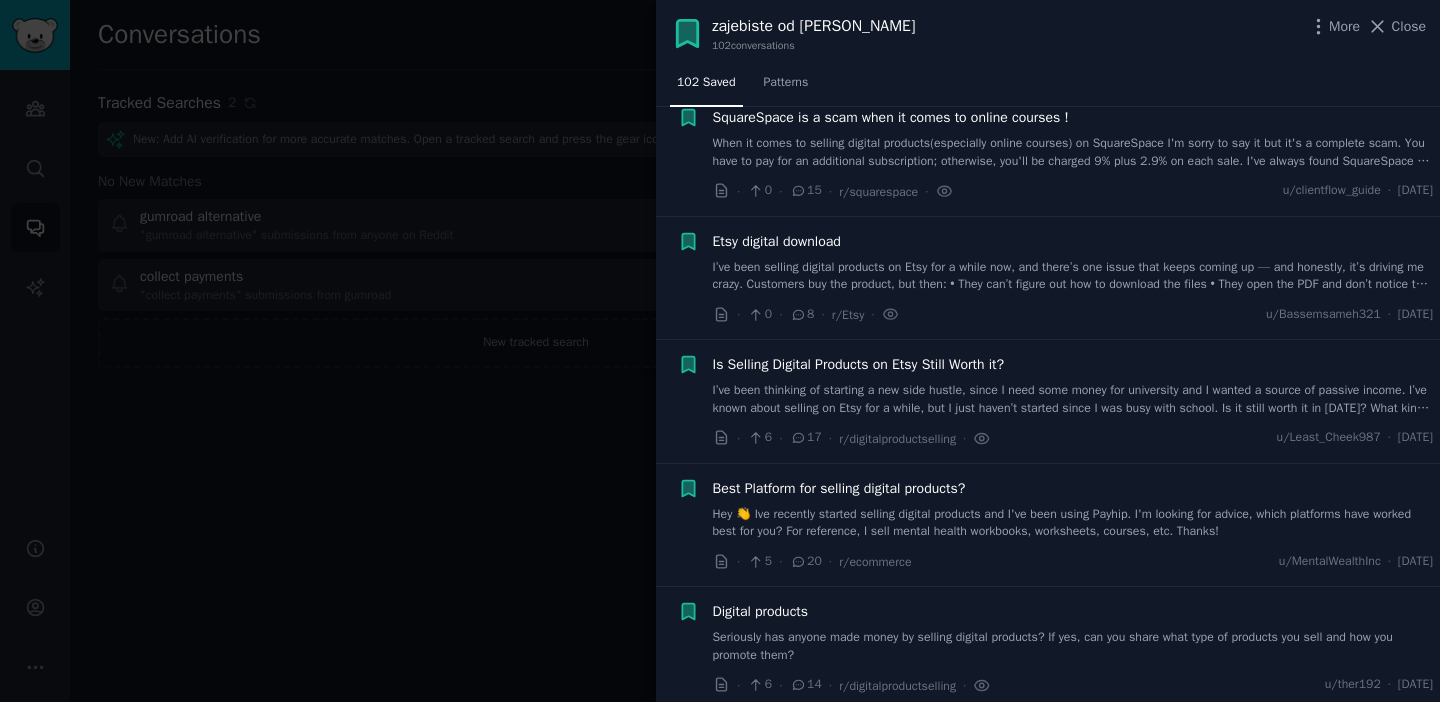 scroll, scrollTop: 418, scrollLeft: 0, axis: vertical 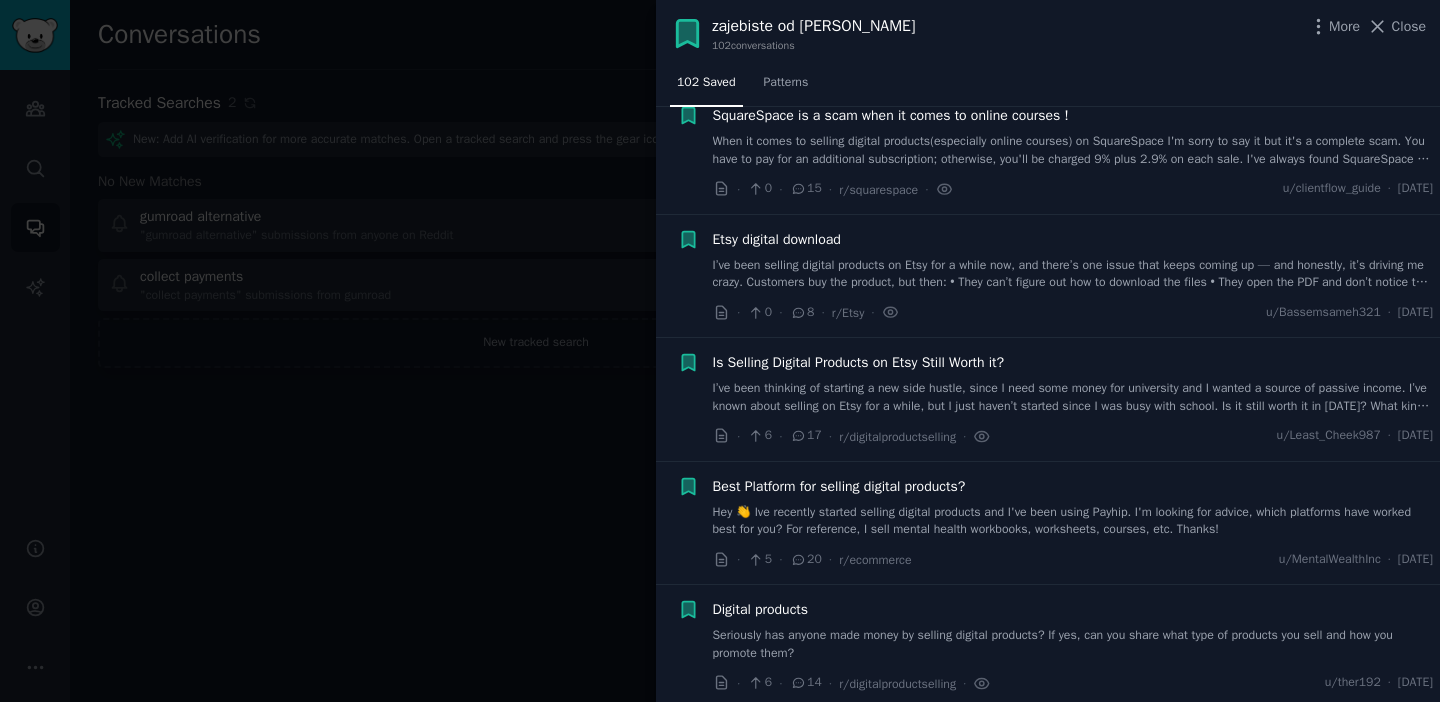 click on "I’ve been thinking of starting a new side hustle, since I need some money for university and I wanted a source of passive income. I’ve known about selling on Etsy for a while, but I just haven’t started since I was busy with school.
Is it still worth it in [DATE]? What kind of products sell the best? I was just going to create the usual stuff like templates or an e book, but as time goes on and the market gets more and more saturated, I question if that’s still a good way to make money now.
If Etsy isn’t great for selling digital products nowadays, what are other sites you would recommend for this kind of thing? Appreciate any comments you guys leave 👍" at bounding box center (1073, 397) 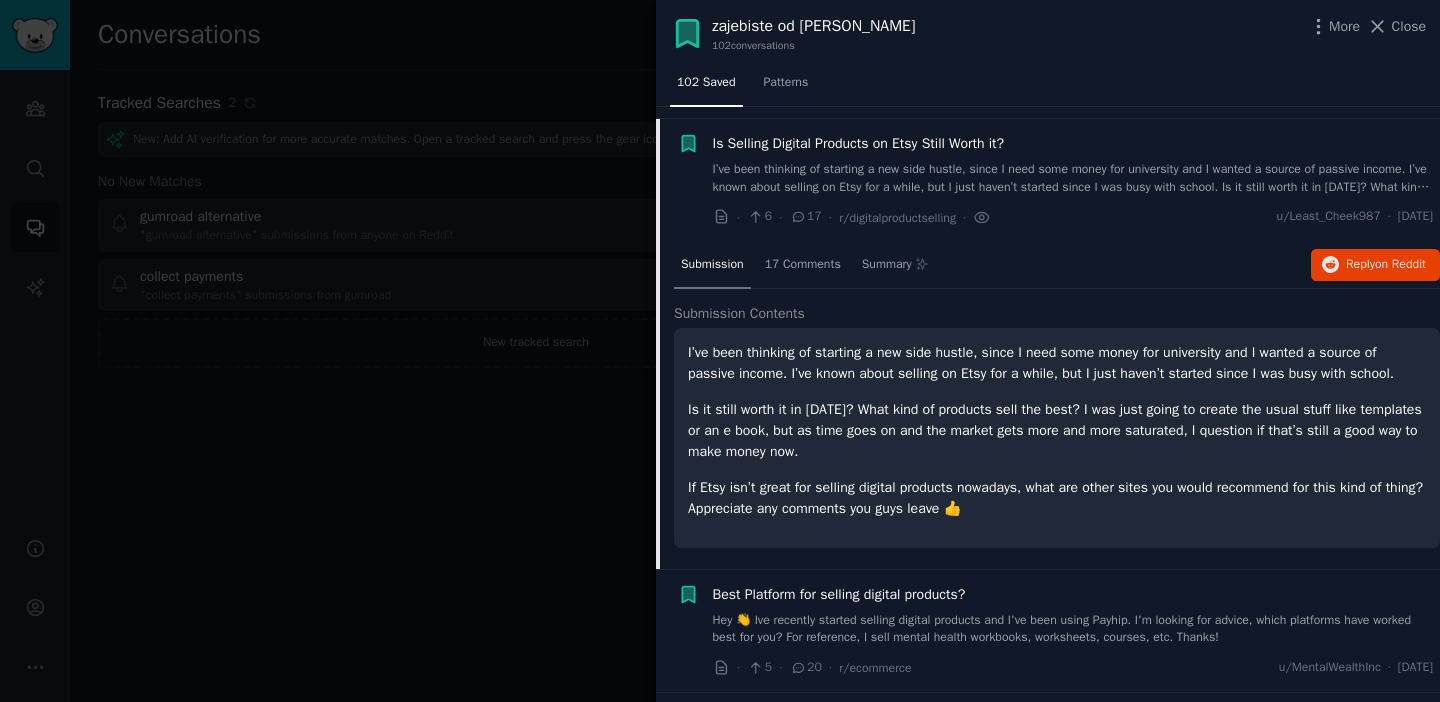 scroll, scrollTop: 649, scrollLeft: 0, axis: vertical 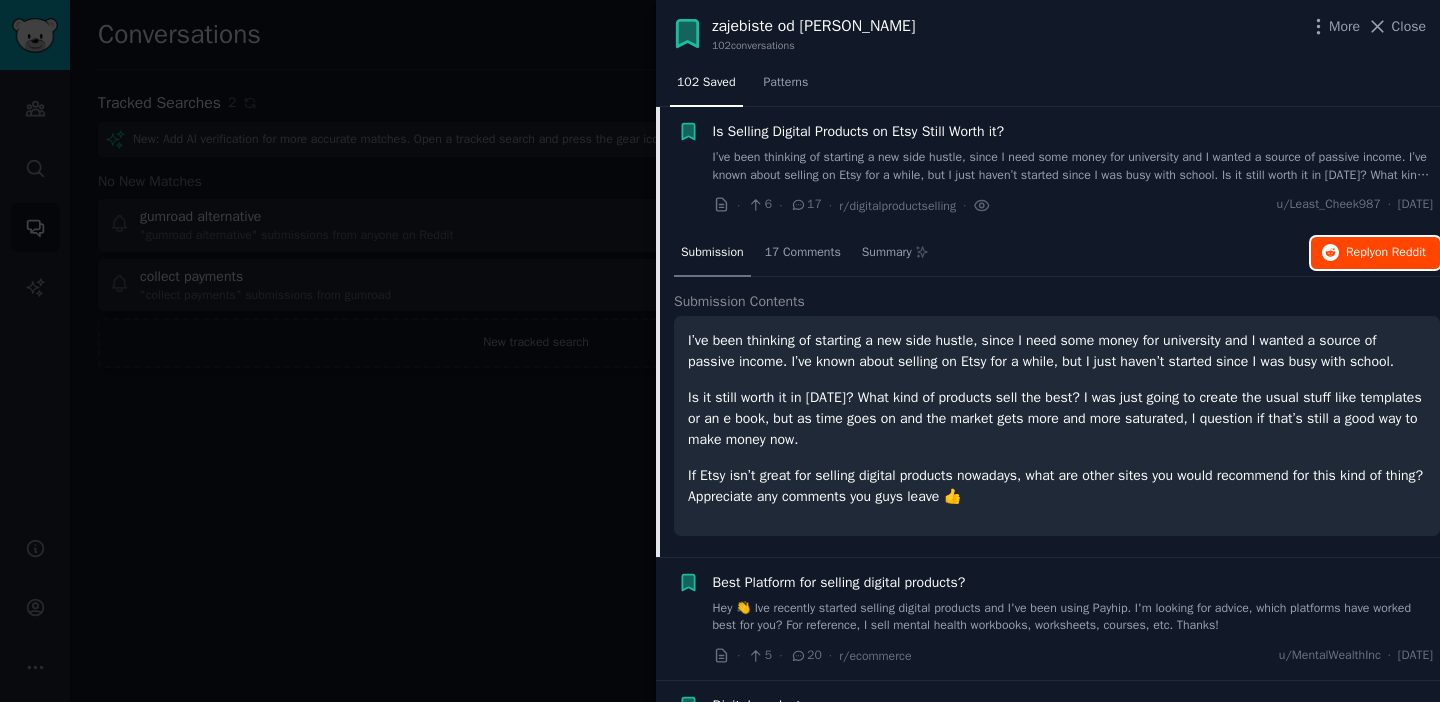 click 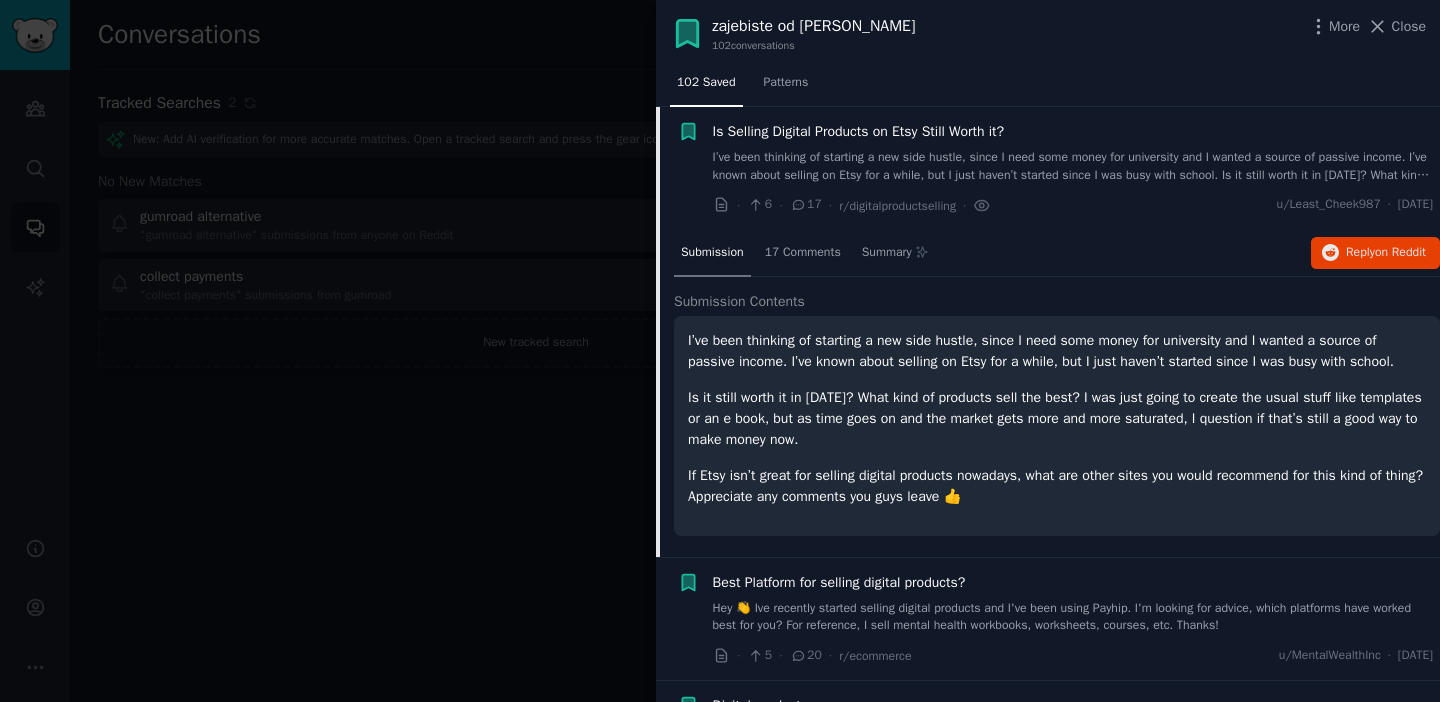 click on "Is Selling Digital Products on Etsy Still Worth it? I’ve been thinking of starting a new side hustle, since I need some money for university and I wanted a source of passive income. I’ve known about selling on Etsy for a while, but I just haven’t started since I was busy with school.
Is it still worth it in [DATE]? What kind of products sell the best? I was just going to create the usual stuff like templates or an e book, but as time goes on and the market gets more and more saturated, I question if that’s still a good way to make money now.
If Etsy isn’t great for selling digital products nowadays, what are other sites you would recommend for this kind of thing? Appreciate any comments you guys leave 👍 · 6 · 17 · r/digitalproductselling · u/Least_Cheek987 · [DATE]" at bounding box center [1048, 168] 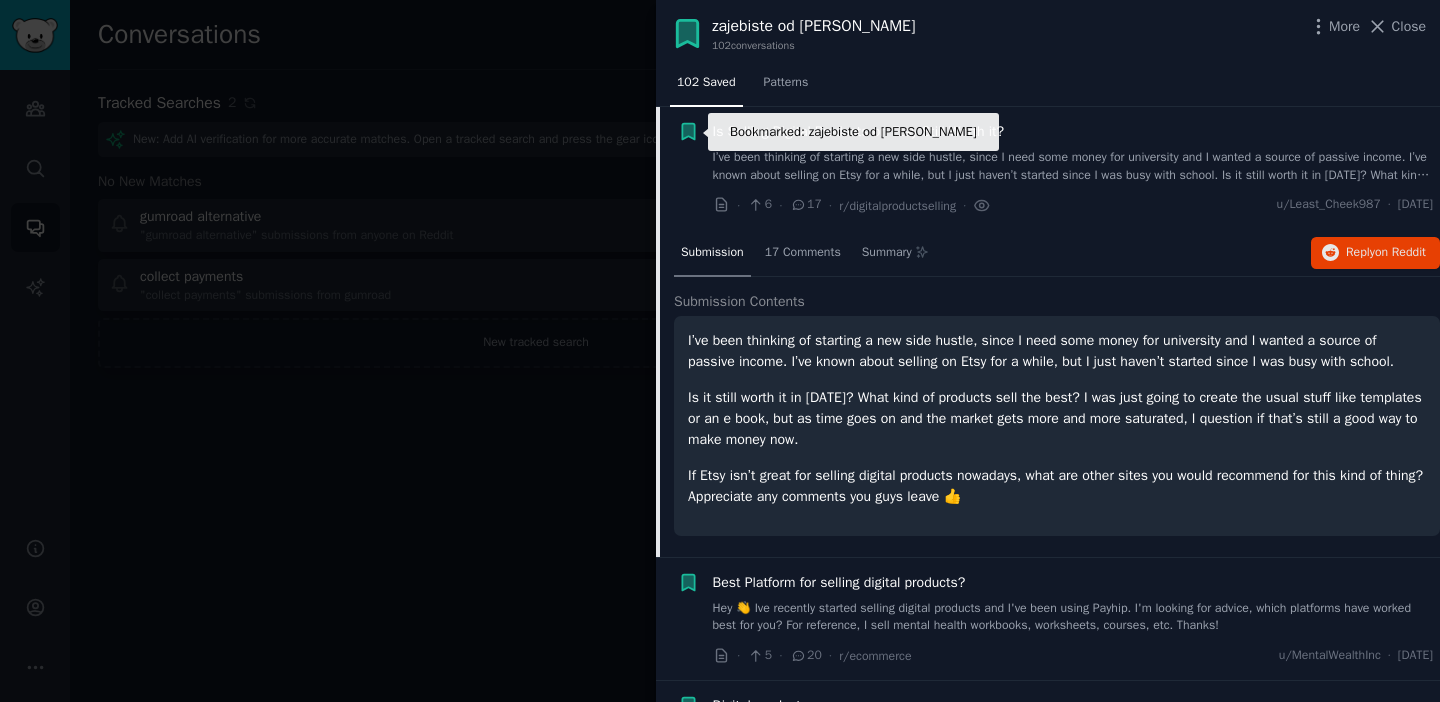click 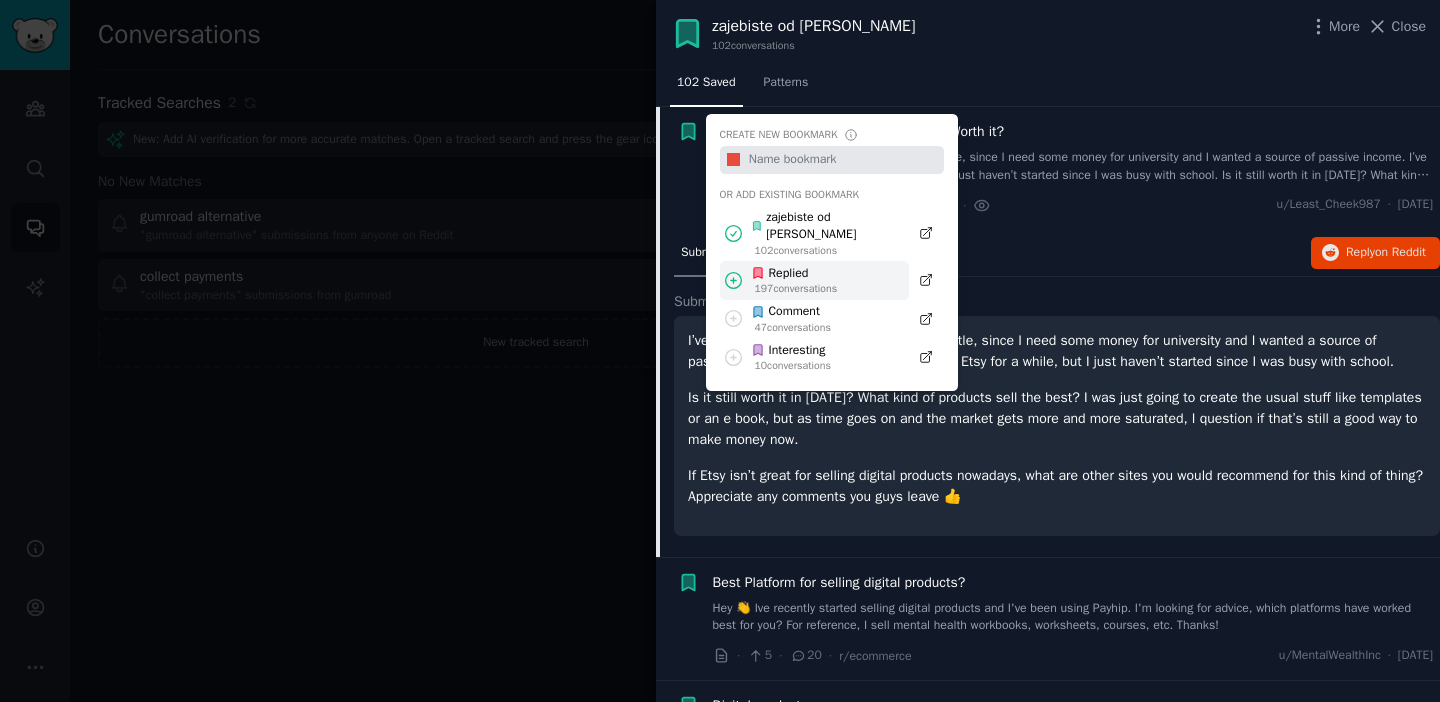 click 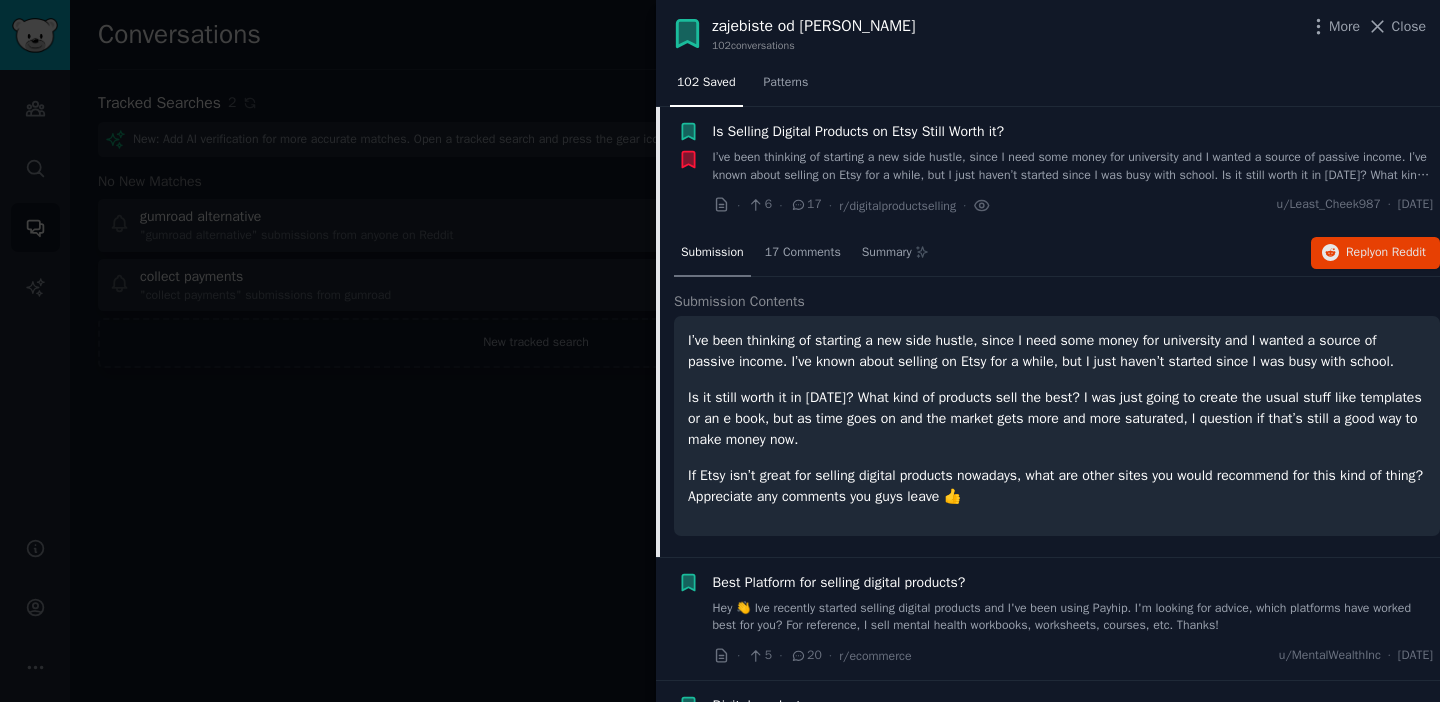 click on "I’ve been thinking of starting a new side hustle, since I need some money for university and I wanted a source of passive income. I’ve known about selling on Etsy for a while, but I just haven’t started since I was busy with school.
Is it still worth it in [DATE]? What kind of products sell the best? I was just going to create the usual stuff like templates or an e book, but as time goes on and the market gets more and more saturated, I question if that’s still a good way to make money now.
If Etsy isn’t great for selling digital products nowadays, what are other sites you would recommend for this kind of thing? Appreciate any comments you guys leave 👍" at bounding box center [1073, 166] 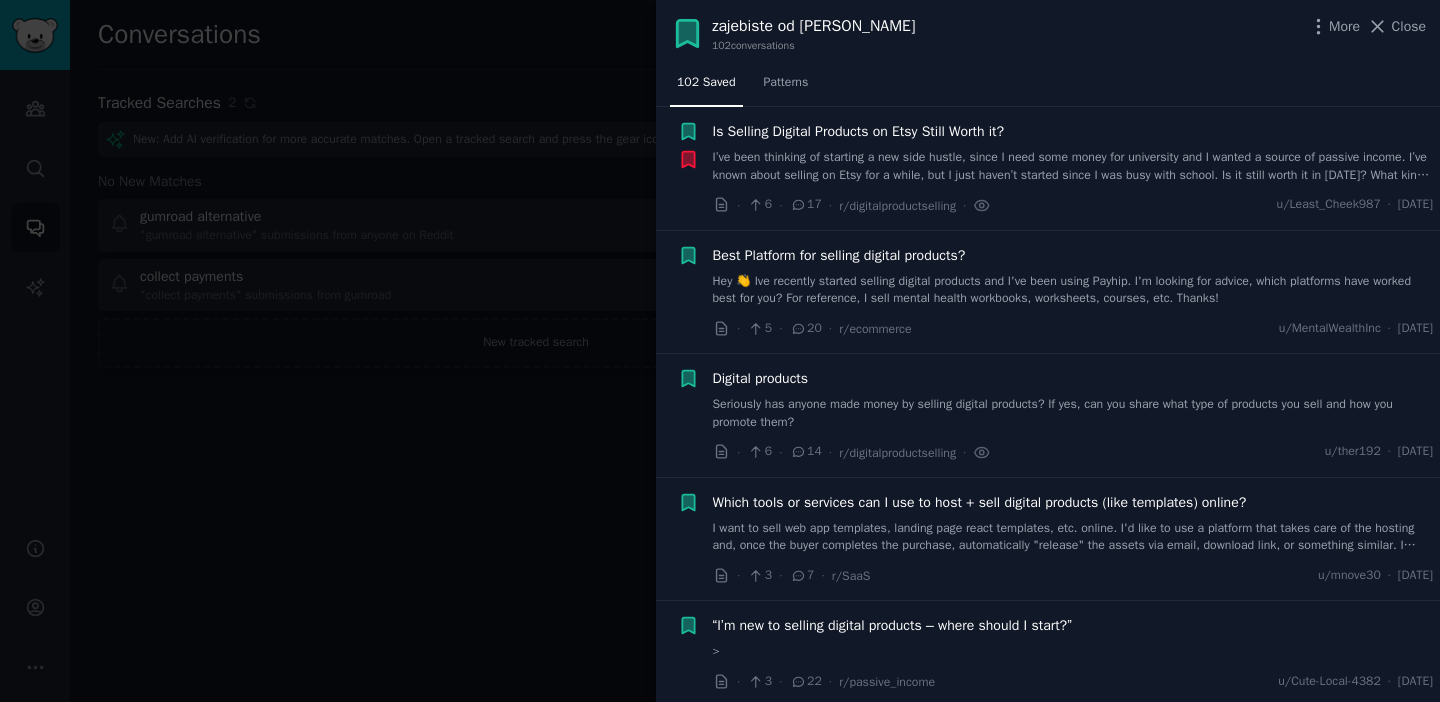 click on "Digital products Seriously has anyone made money by selling digital products? If yes, can you share what type of products you sell and how you promote them?" at bounding box center (1073, 399) 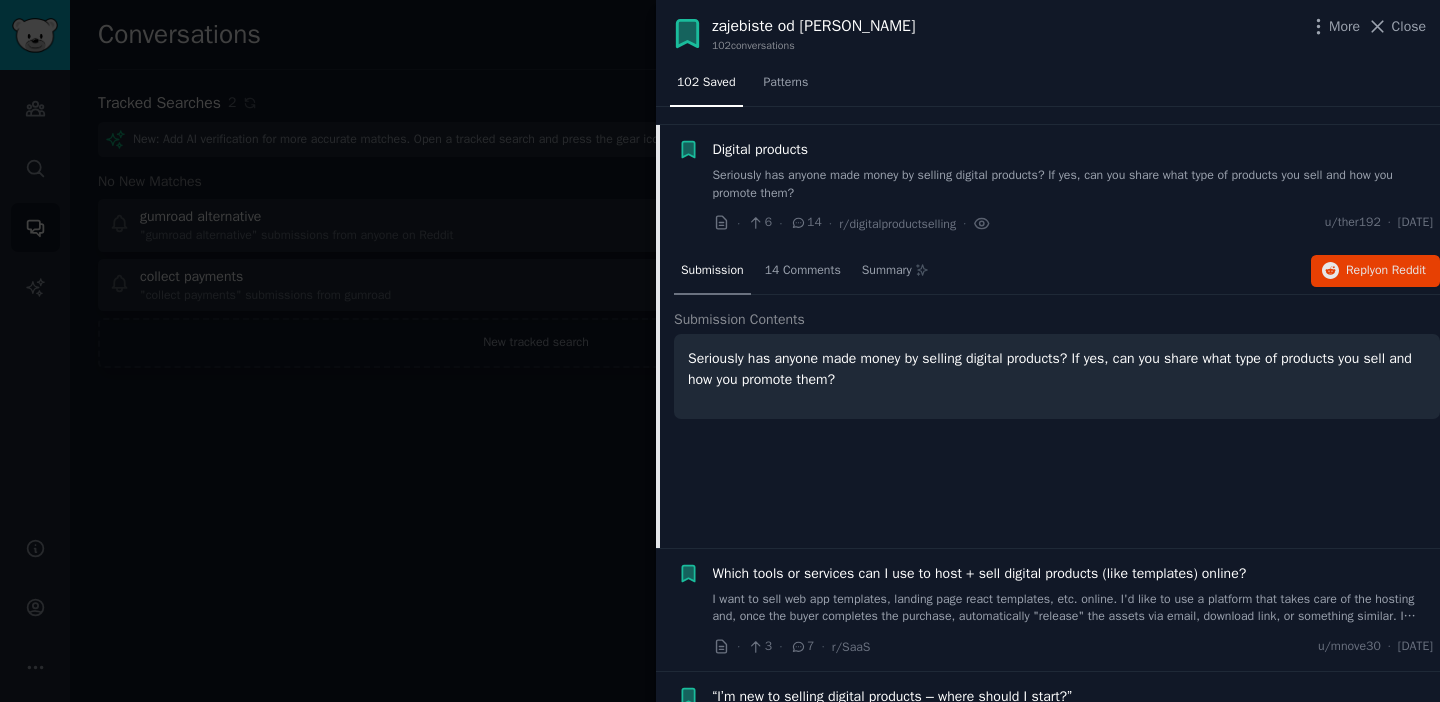 scroll, scrollTop: 896, scrollLeft: 0, axis: vertical 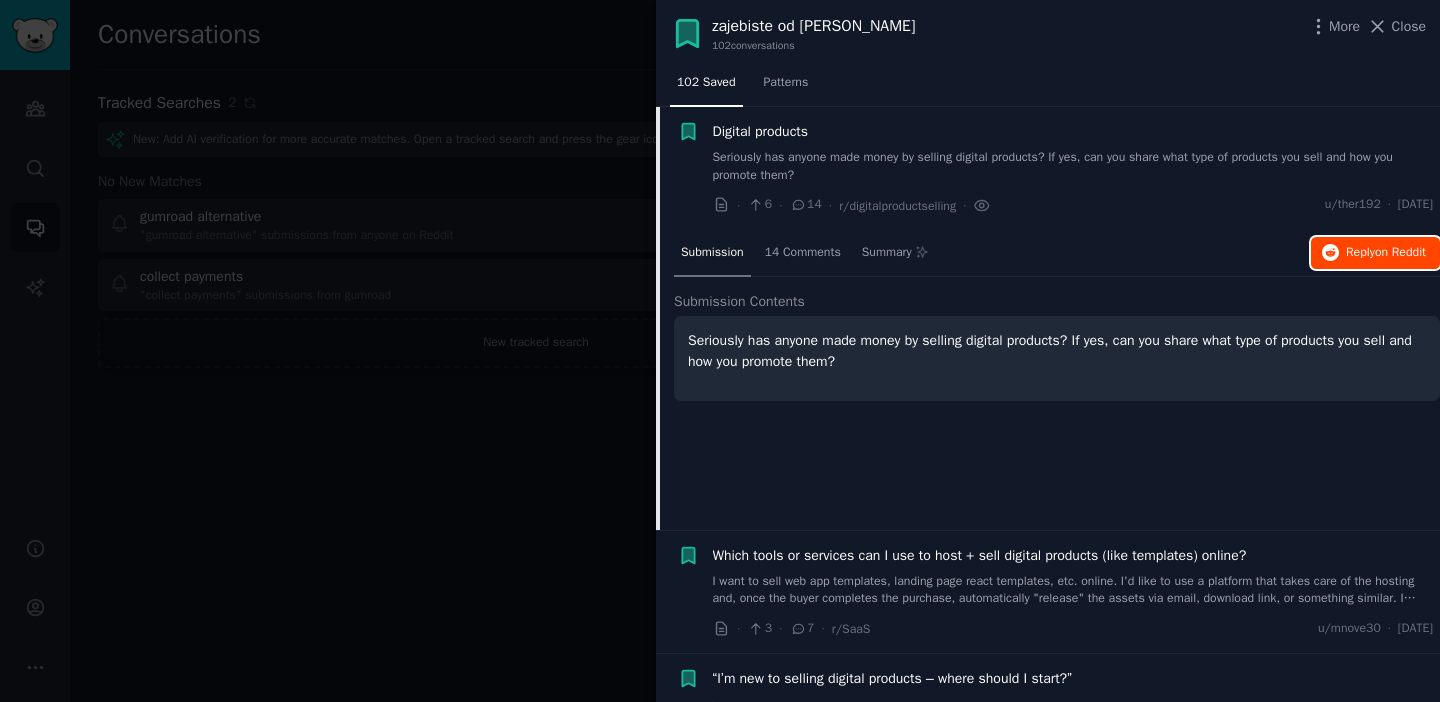 click on "Reply  on Reddit" at bounding box center (1386, 253) 